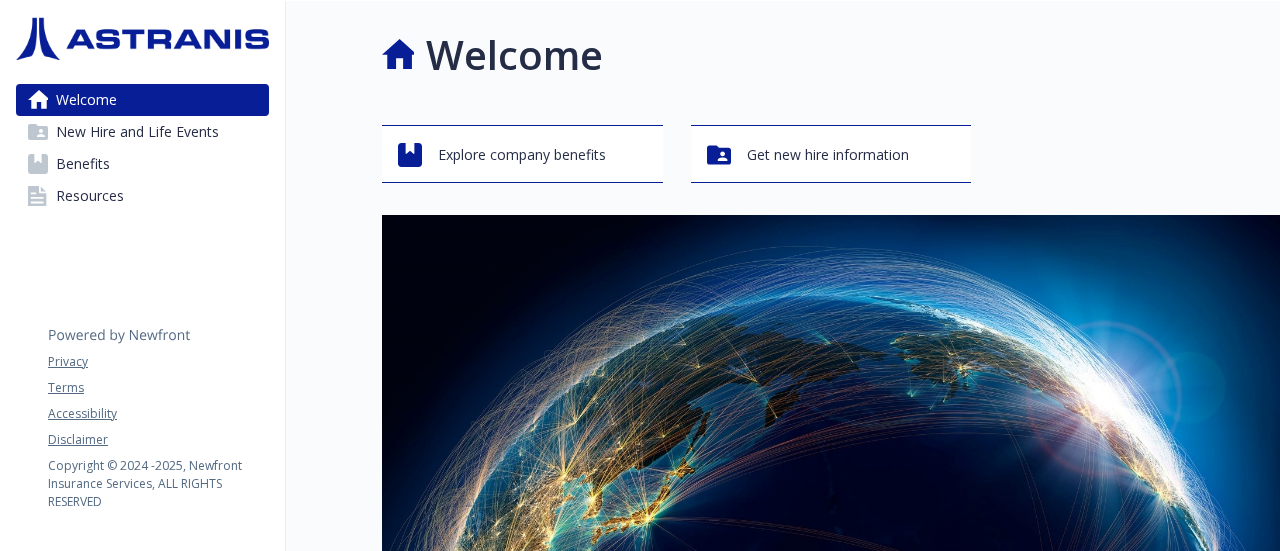 scroll, scrollTop: 0, scrollLeft: 0, axis: both 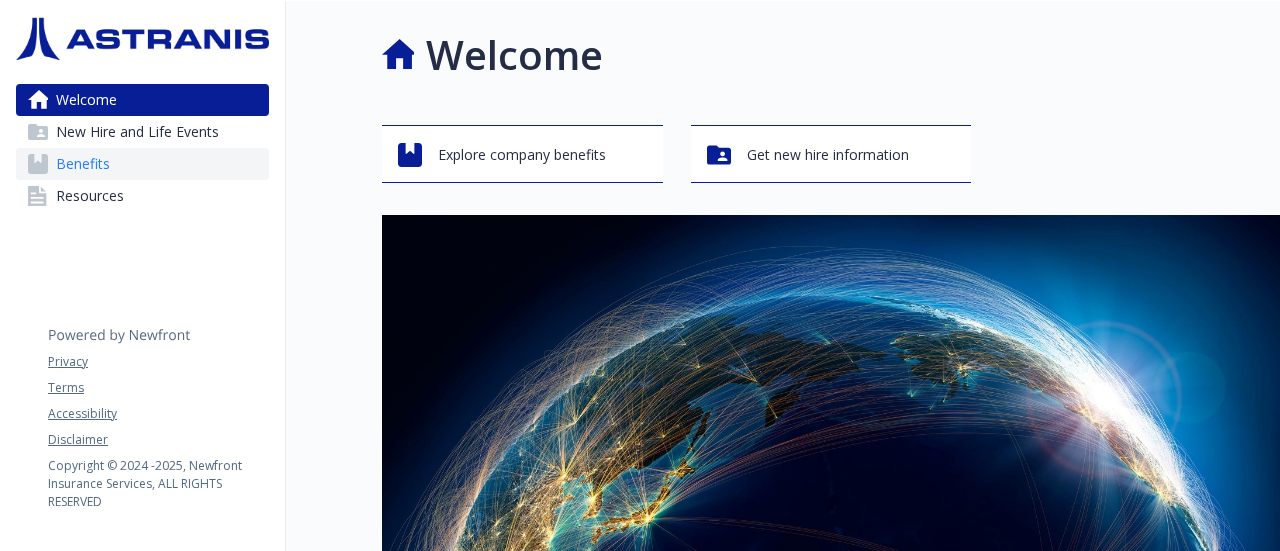 click on "Benefits" at bounding box center [83, 164] 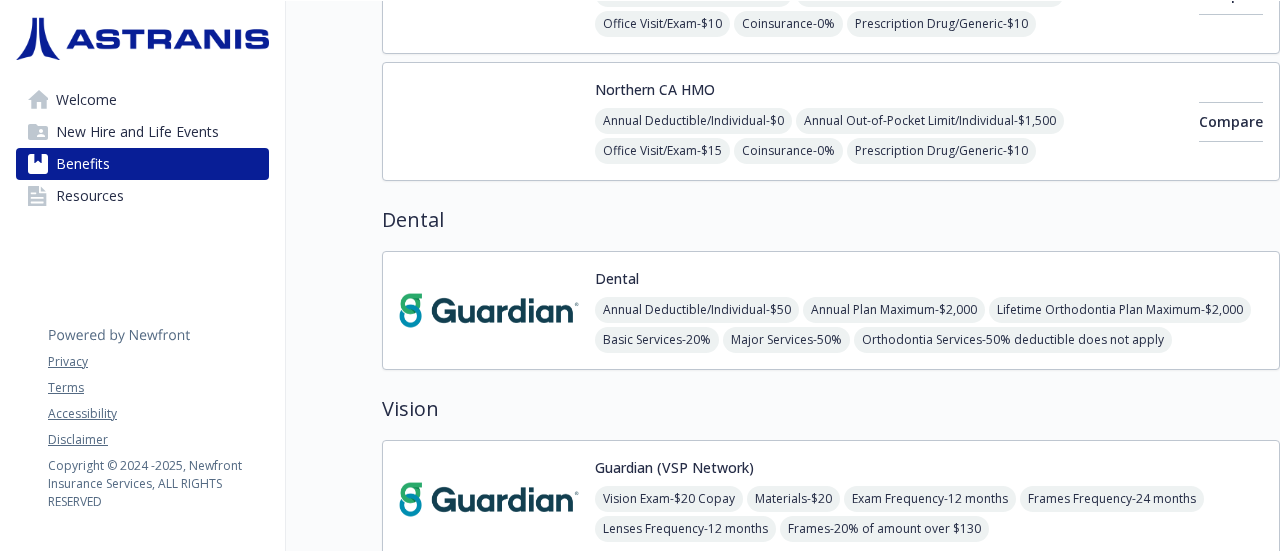 scroll, scrollTop: 700, scrollLeft: 0, axis: vertical 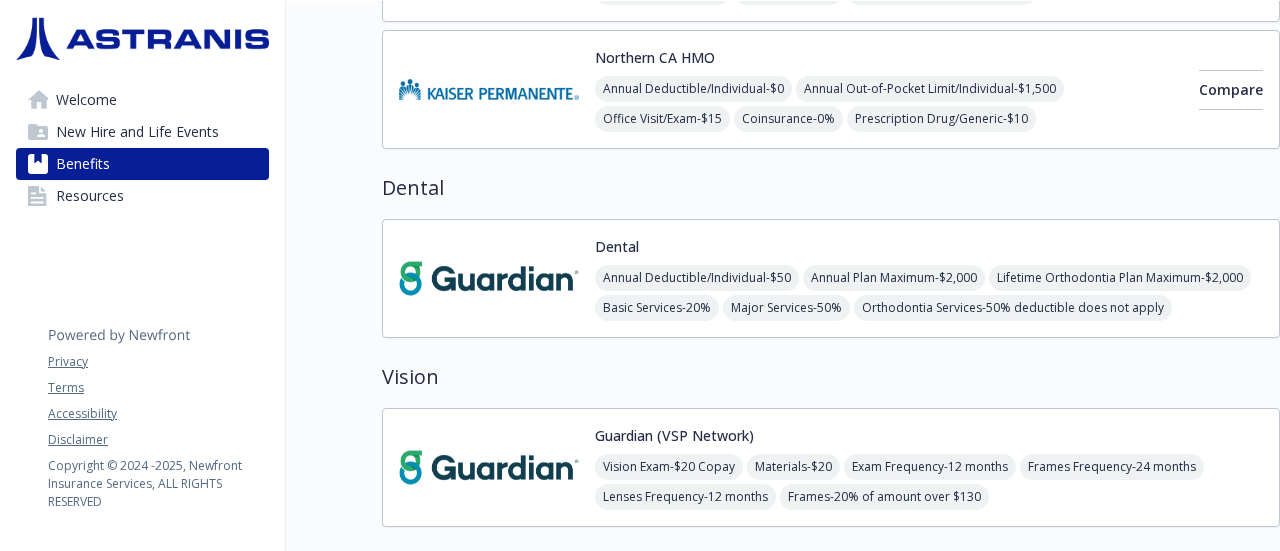 click at bounding box center (489, 278) 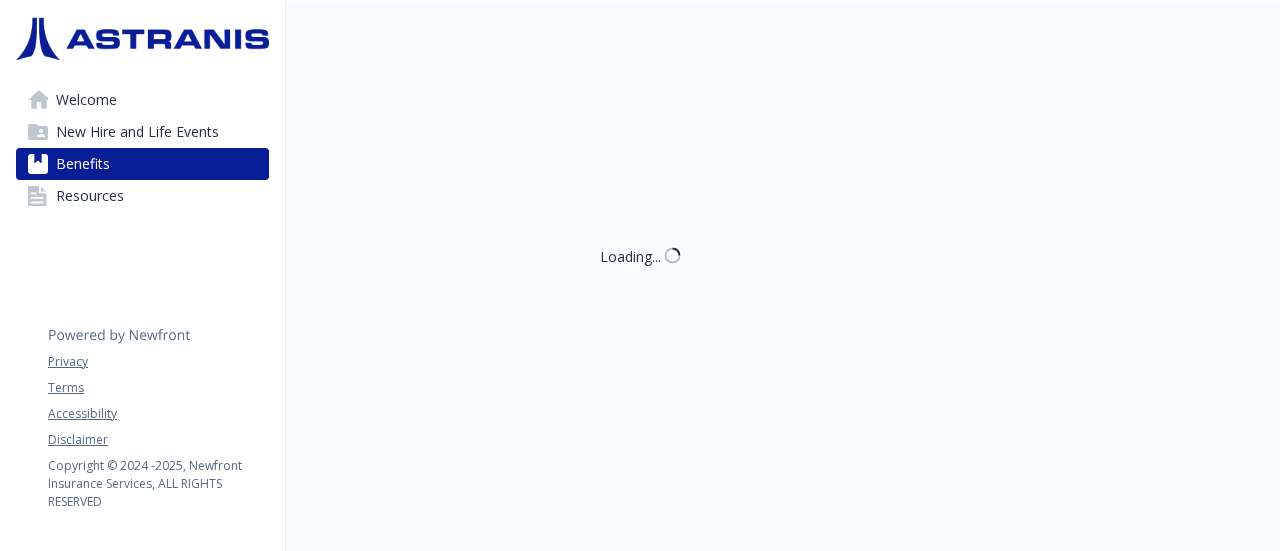 scroll, scrollTop: 700, scrollLeft: 0, axis: vertical 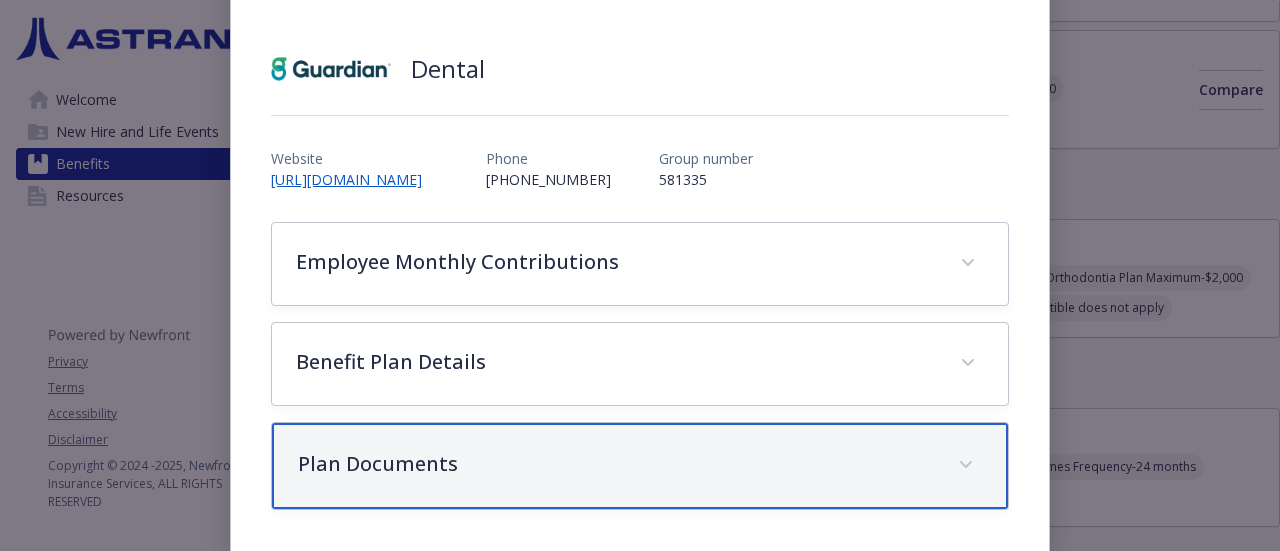 click on "Plan Documents" at bounding box center [639, 466] 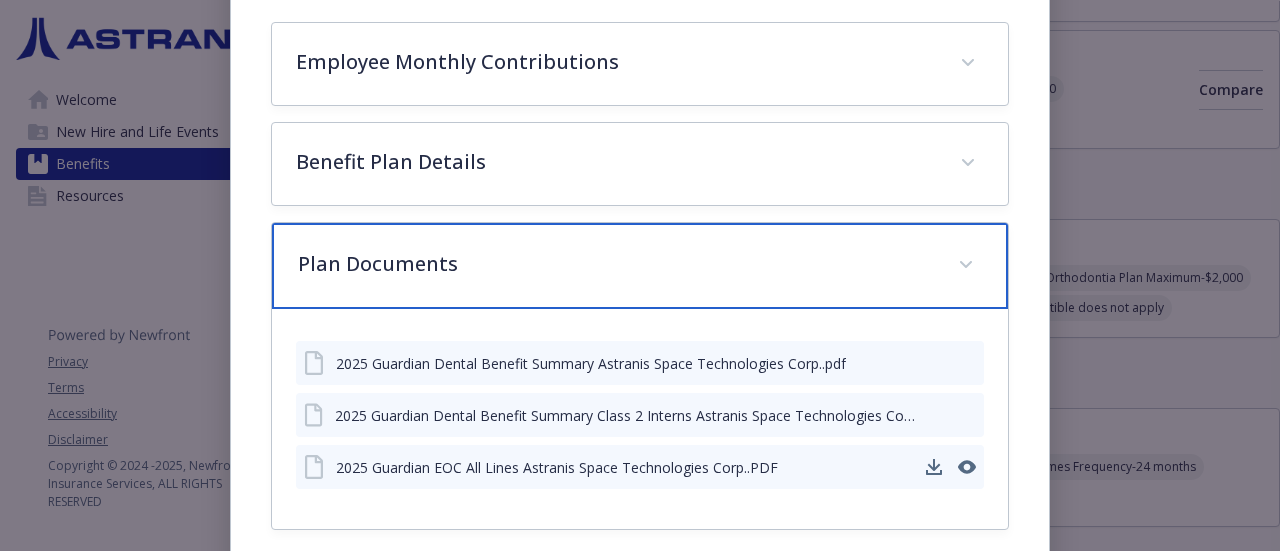 scroll, scrollTop: 339, scrollLeft: 0, axis: vertical 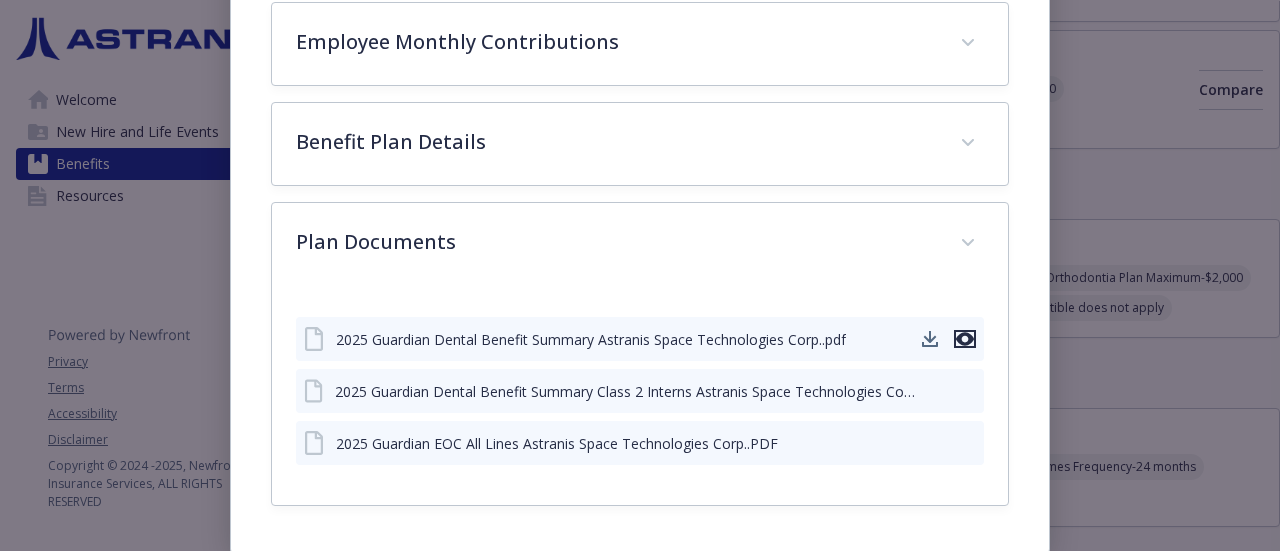 click 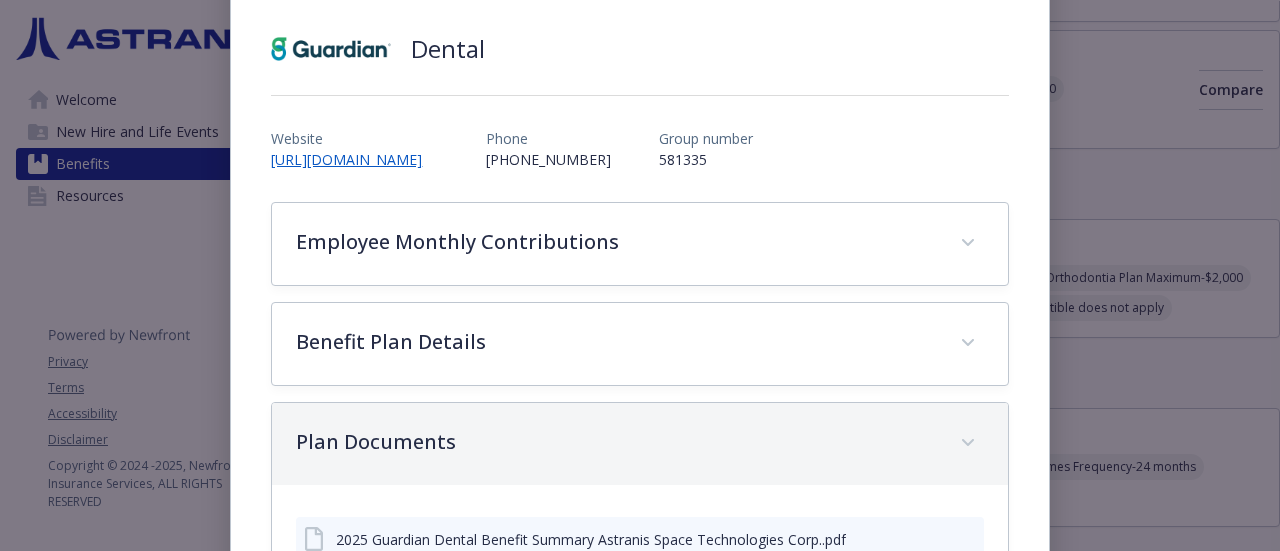 scroll, scrollTop: 35, scrollLeft: 0, axis: vertical 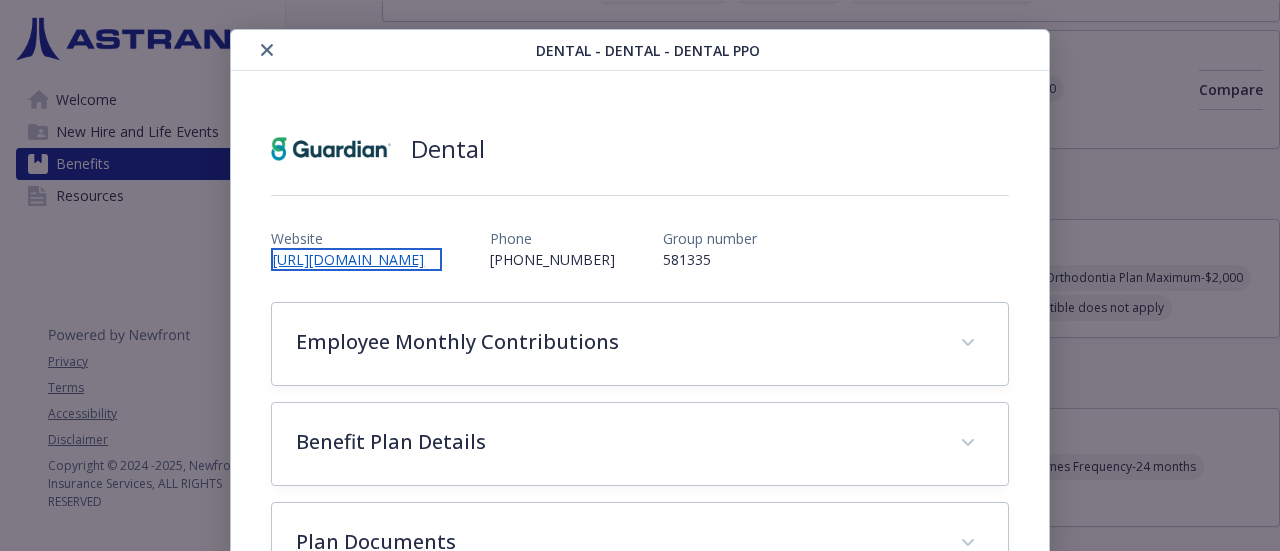 click on "[URL][DOMAIN_NAME]" at bounding box center [356, 259] 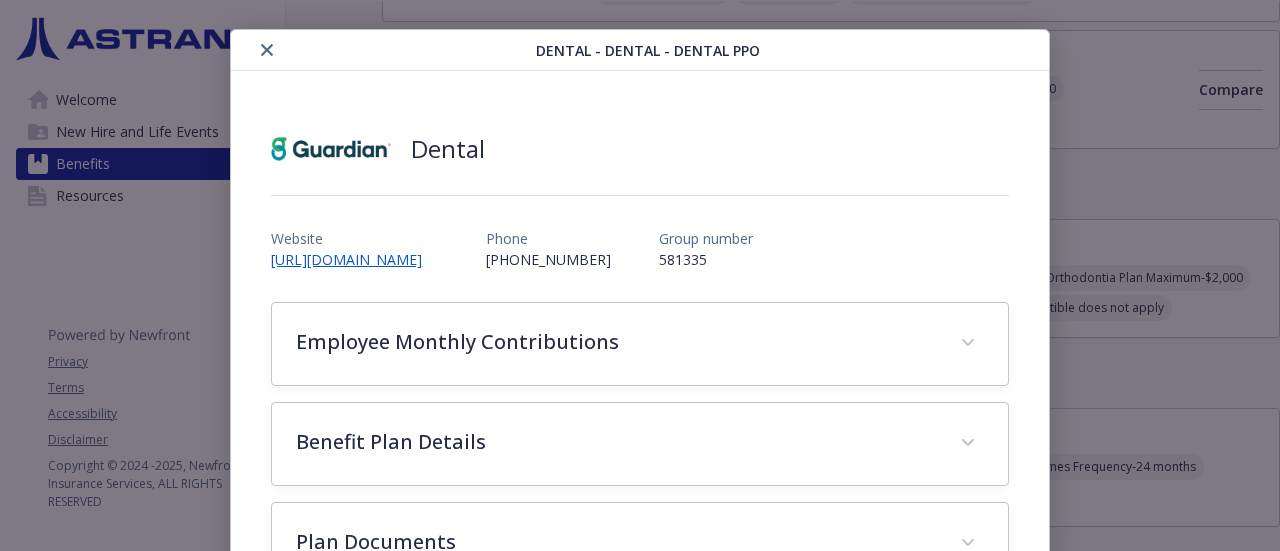 click on "Dental" at bounding box center (639, 149) 